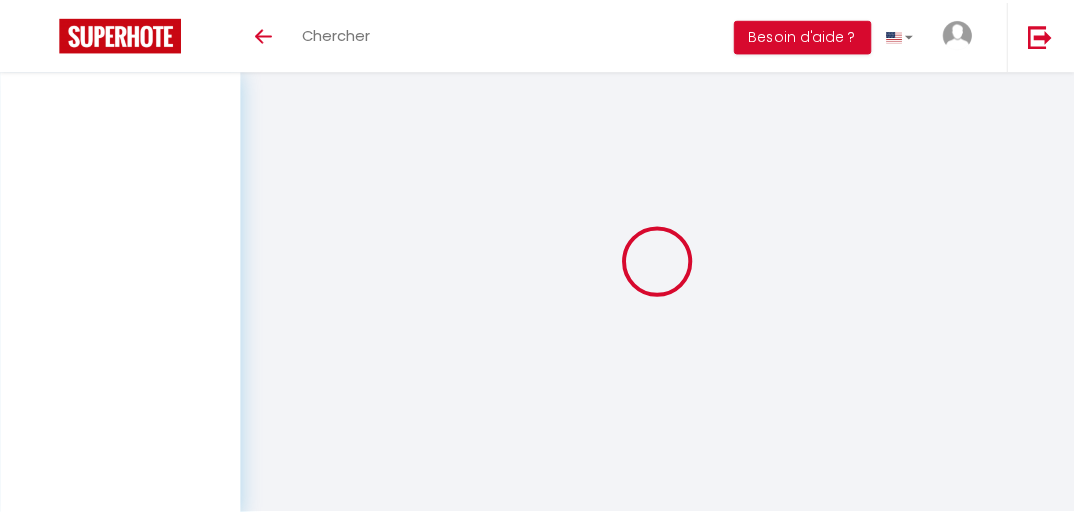 scroll, scrollTop: 0, scrollLeft: 0, axis: both 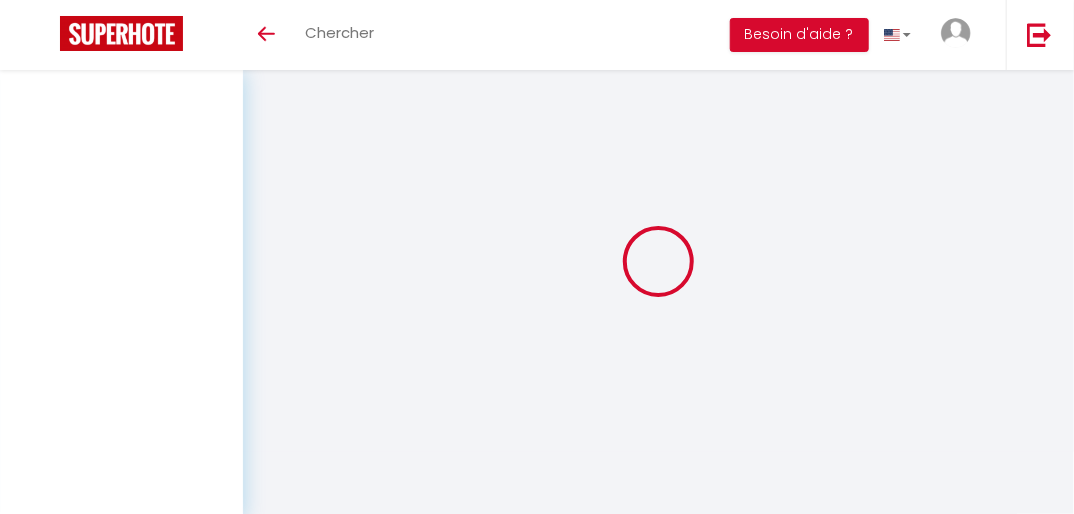select 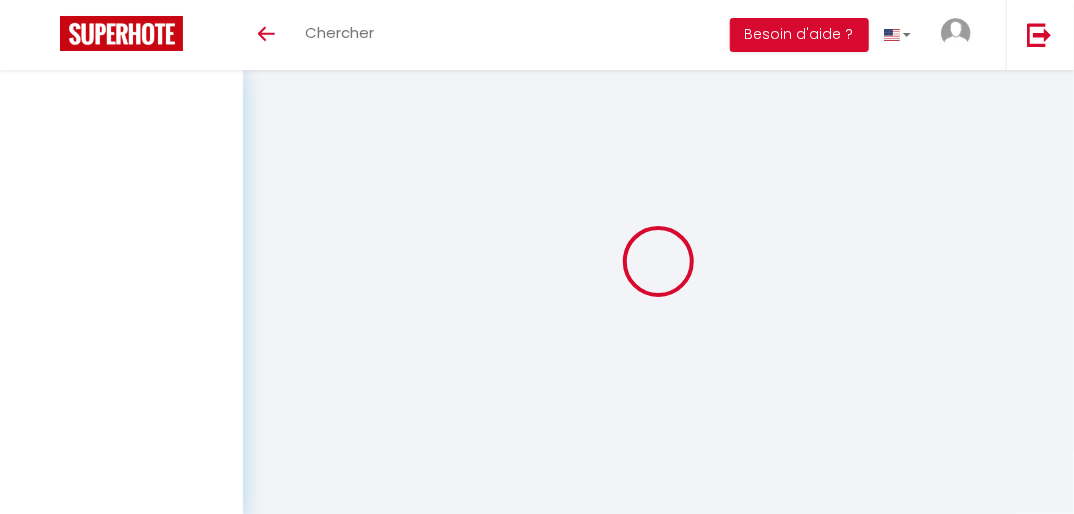 select 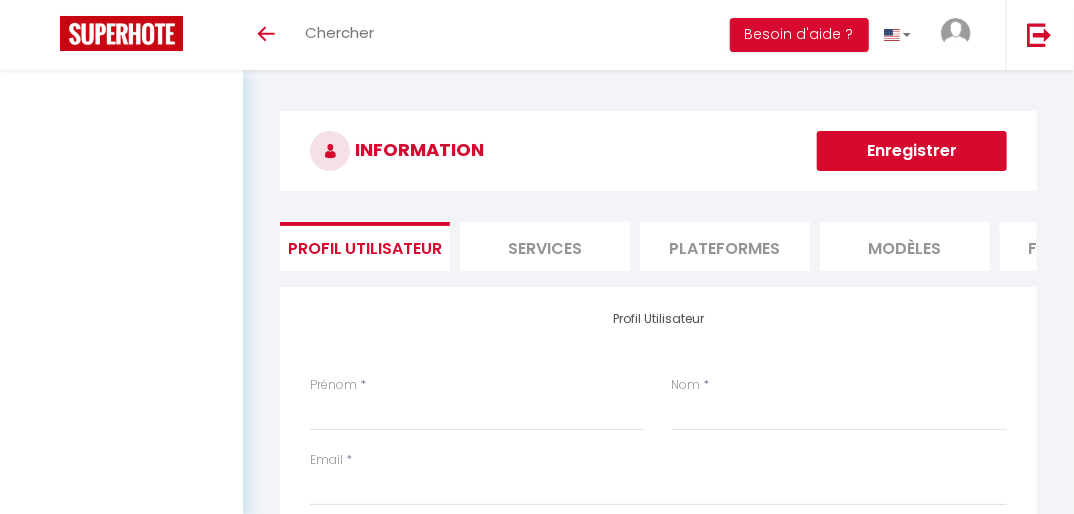 select 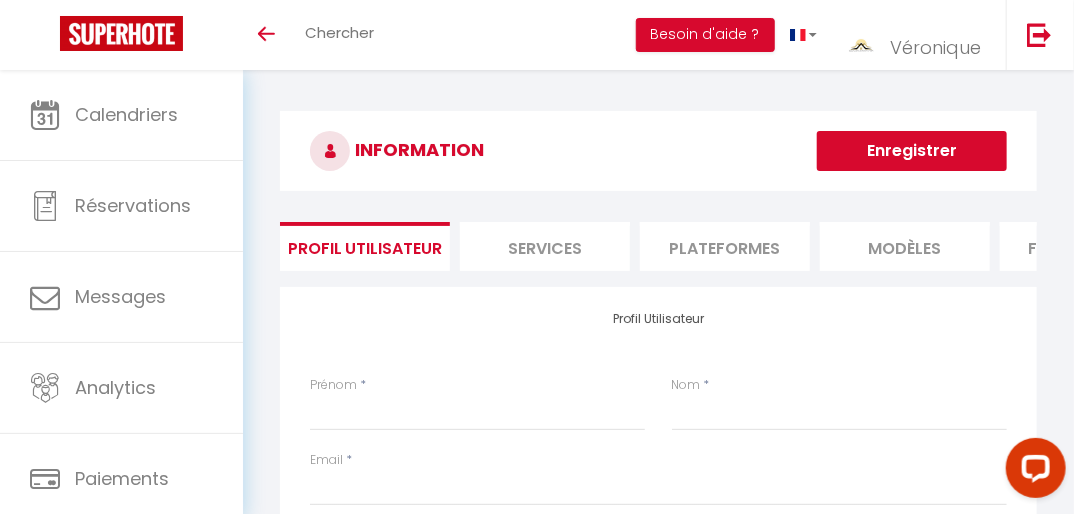 scroll, scrollTop: 0, scrollLeft: 0, axis: both 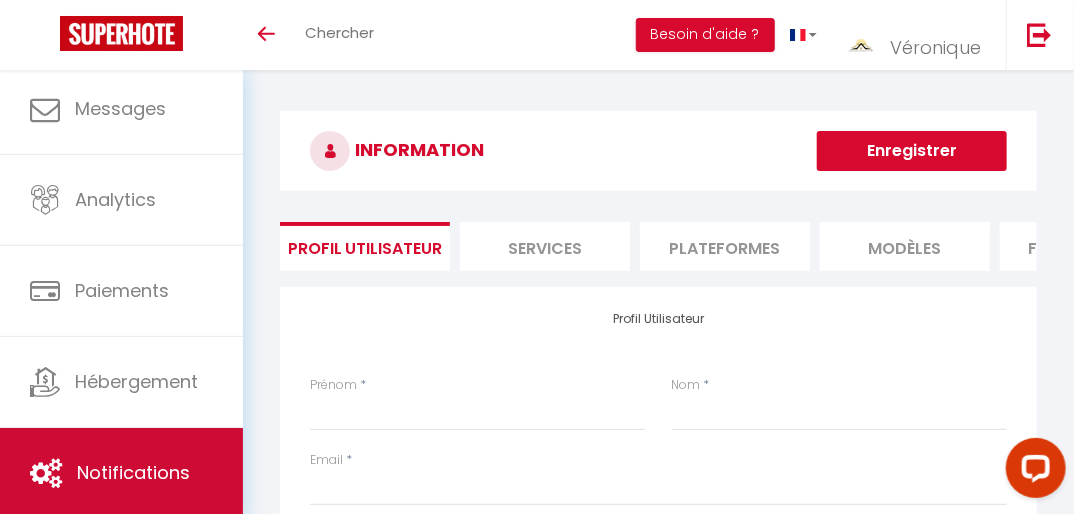 select 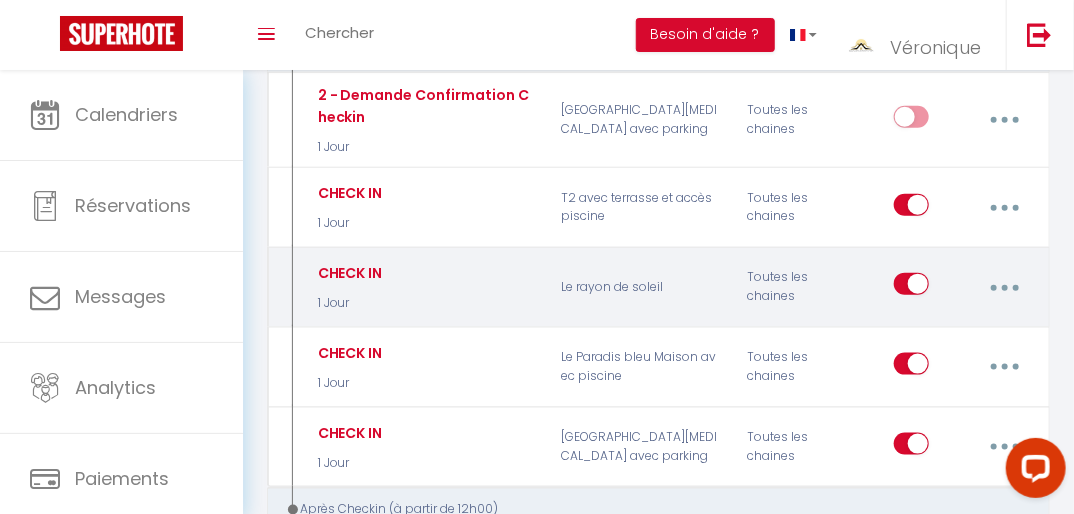 scroll, scrollTop: 698, scrollLeft: 0, axis: vertical 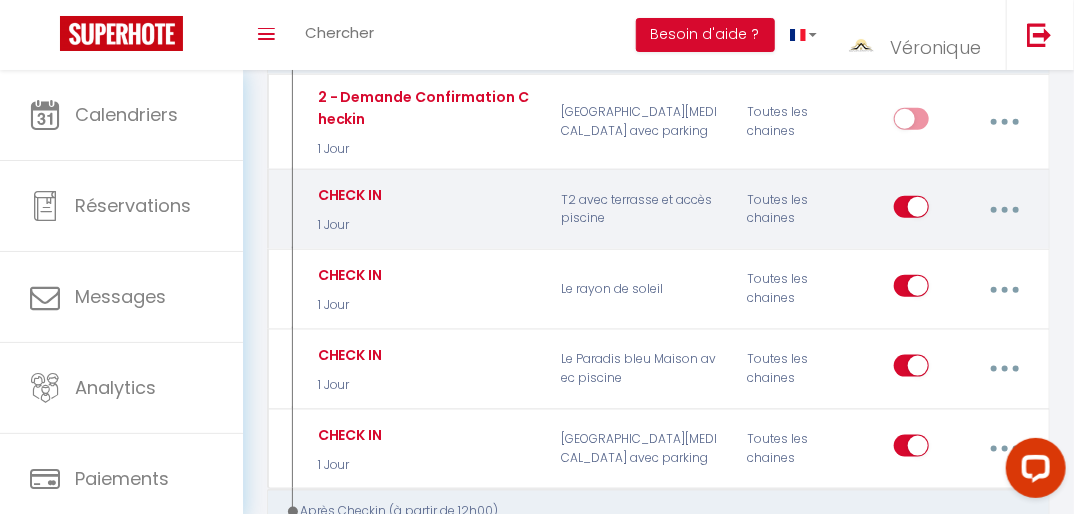 click at bounding box center (1005, 210) 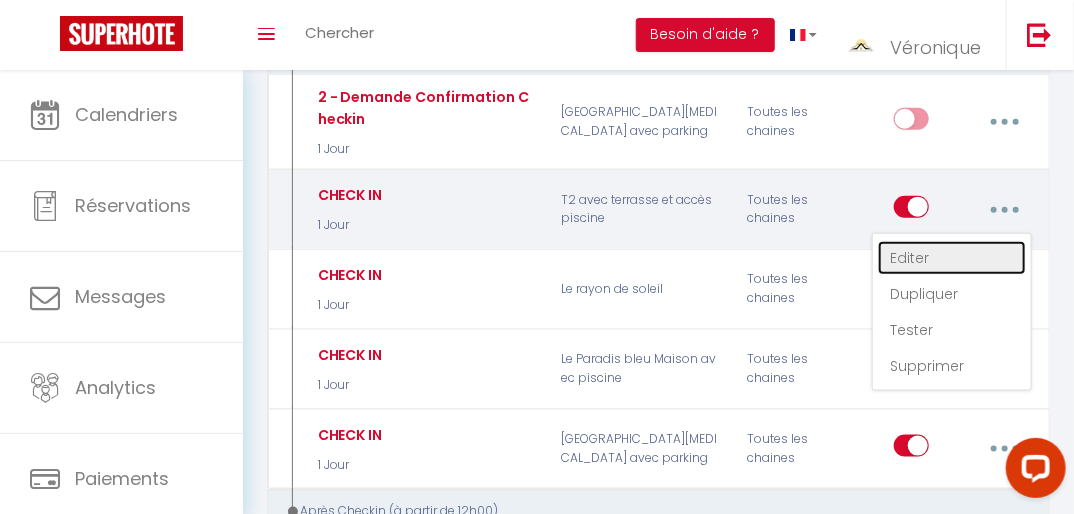 click on "Editer" at bounding box center [952, 258] 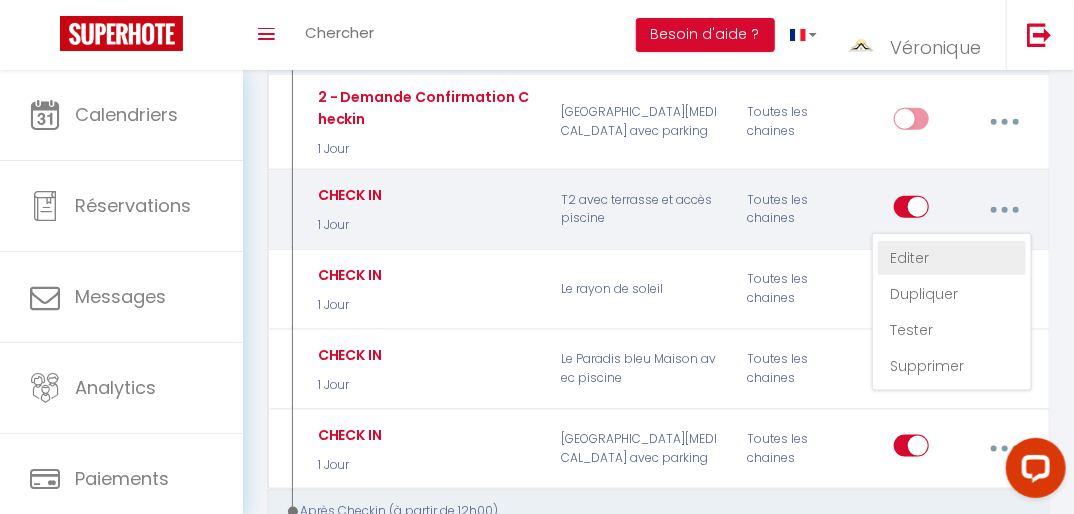 type on "CHECK IN" 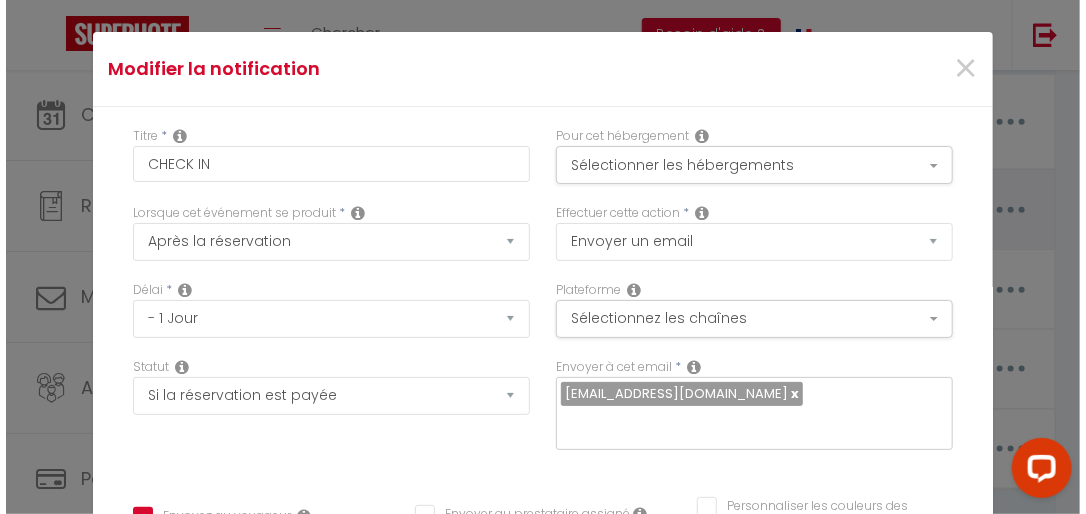 scroll, scrollTop: 679, scrollLeft: 0, axis: vertical 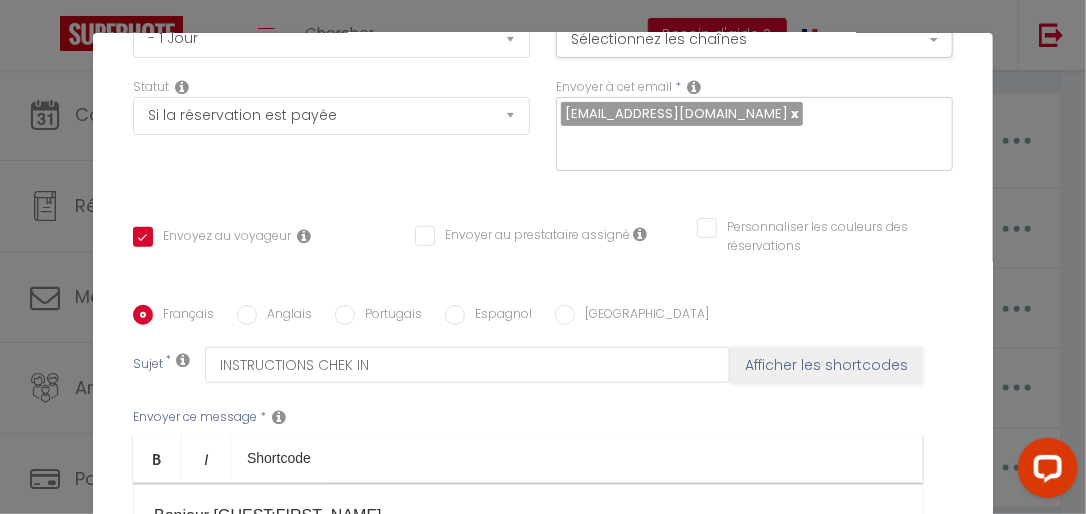 click on "Modifier la notification   ×   Titre   *     CHECK IN   Pour cet hébergement
Sélectionner les hébergements
Tous les apparts
Autres
T2 avec terrasse et accès piscine
Le rayon de soleil
Le Citadin [MEDICAL_DATA] centre ville avec parking
Le Paradis bleu Maison avec piscine
Lorsque cet événement se produit   *      Après la réservation   Avant Checkin (à partir de 12h00)   Après Checkin (à partir de 12h00)   Avant Checkout (à partir de 12h00)   Après Checkout (à partir de 12h00)   Température   Co2   [MEDICAL_DATA] sonore   Paiement OK      *" at bounding box center [543, 257] 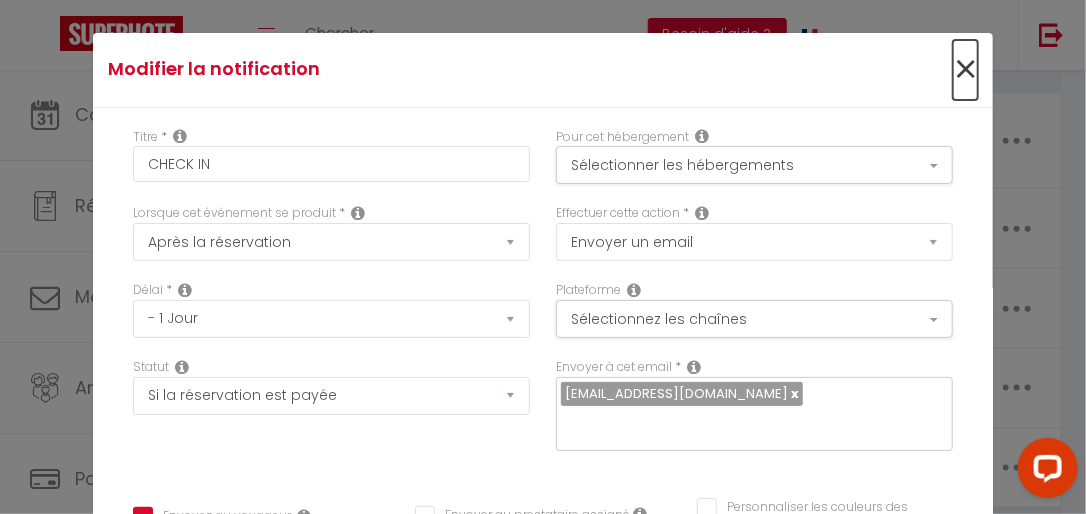 click on "×" at bounding box center (965, 70) 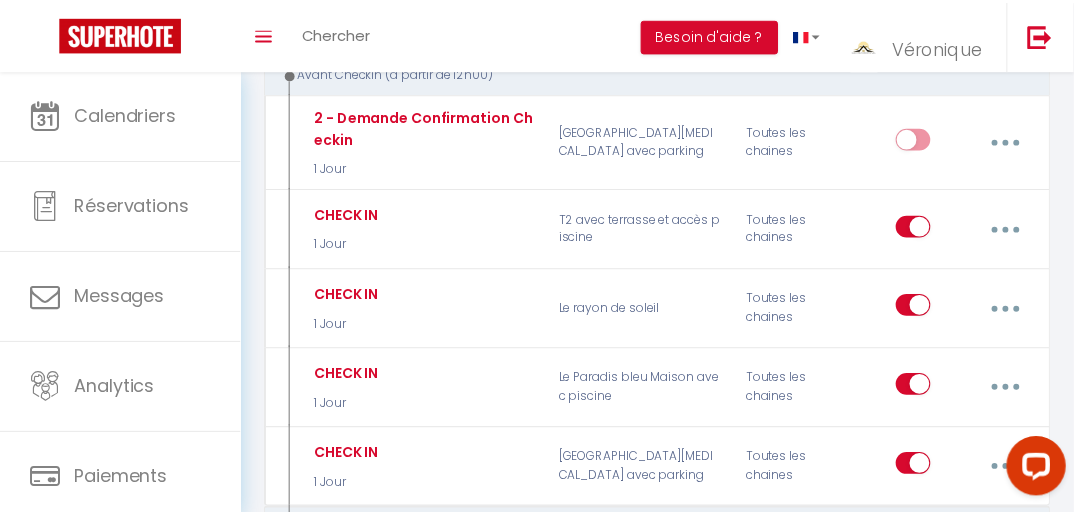 scroll, scrollTop: 698, scrollLeft: 0, axis: vertical 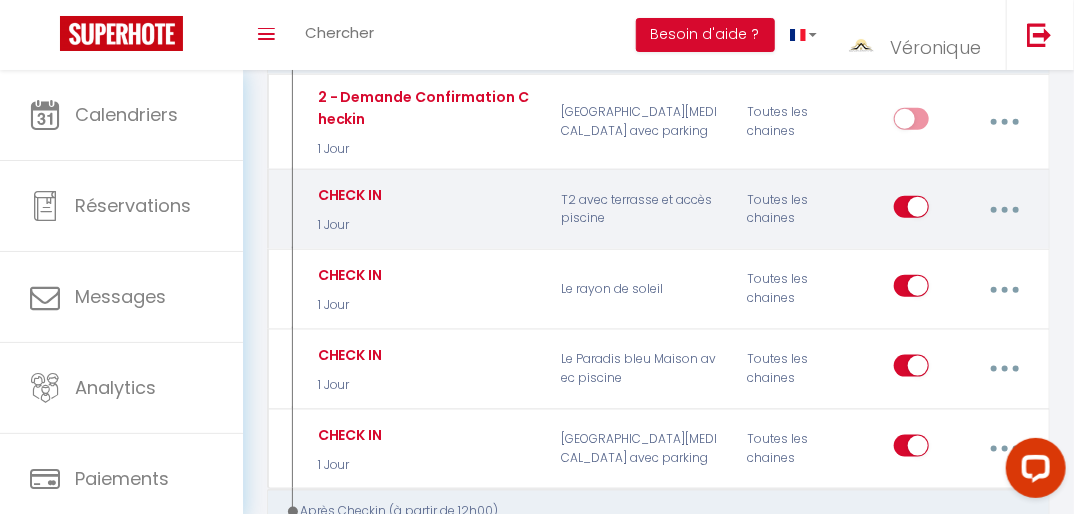 click at bounding box center [911, 211] 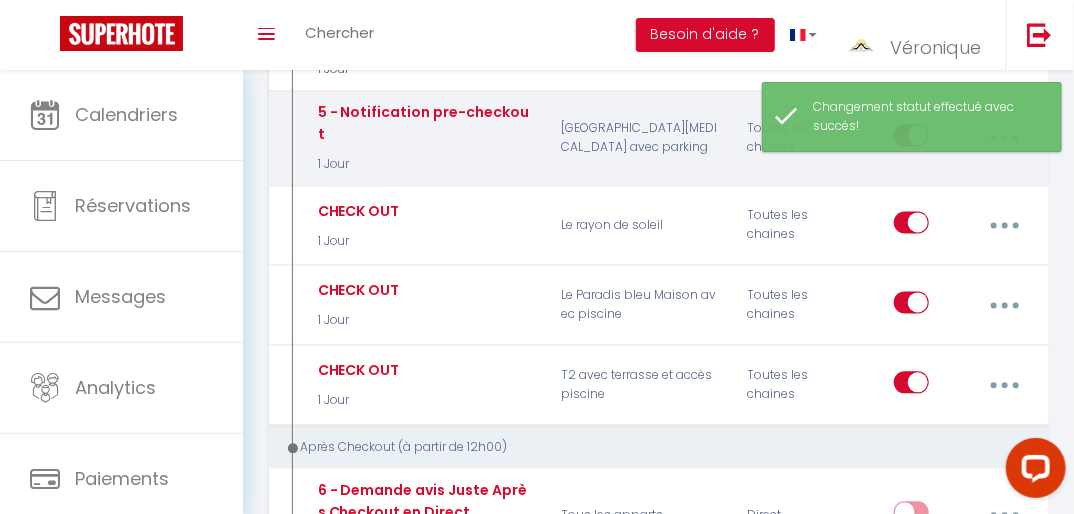 scroll, scrollTop: 1318, scrollLeft: 0, axis: vertical 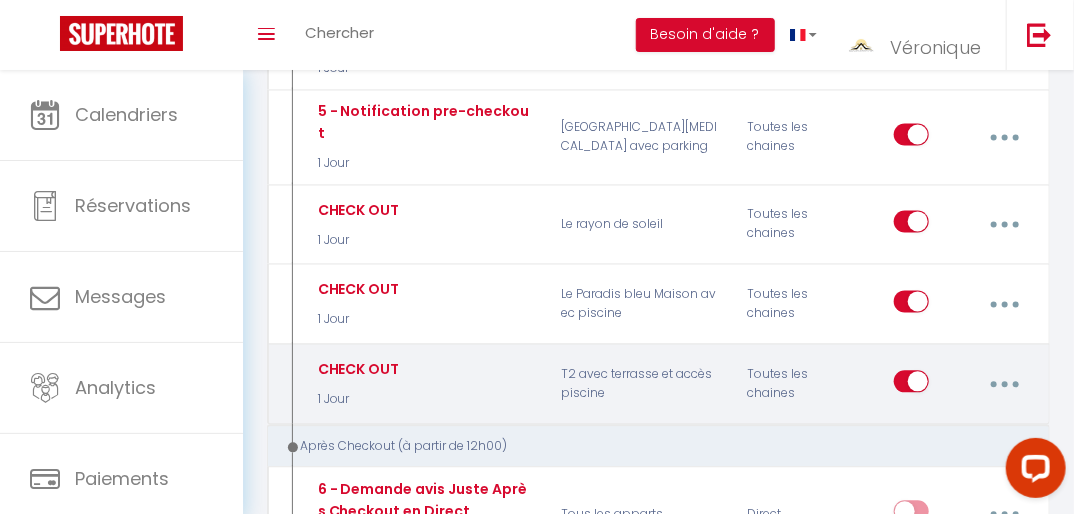 click at bounding box center [911, 386] 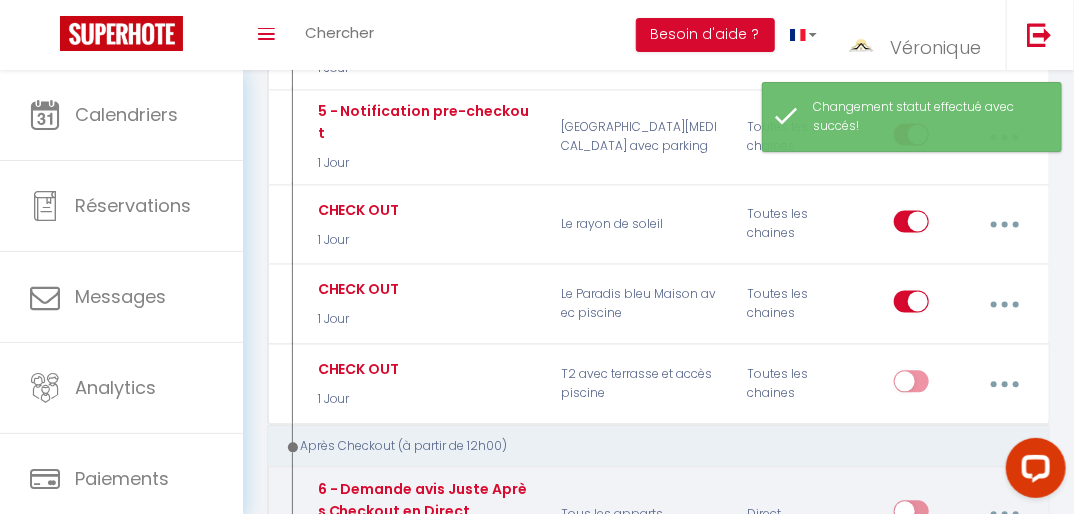 scroll, scrollTop: 1289, scrollLeft: 0, axis: vertical 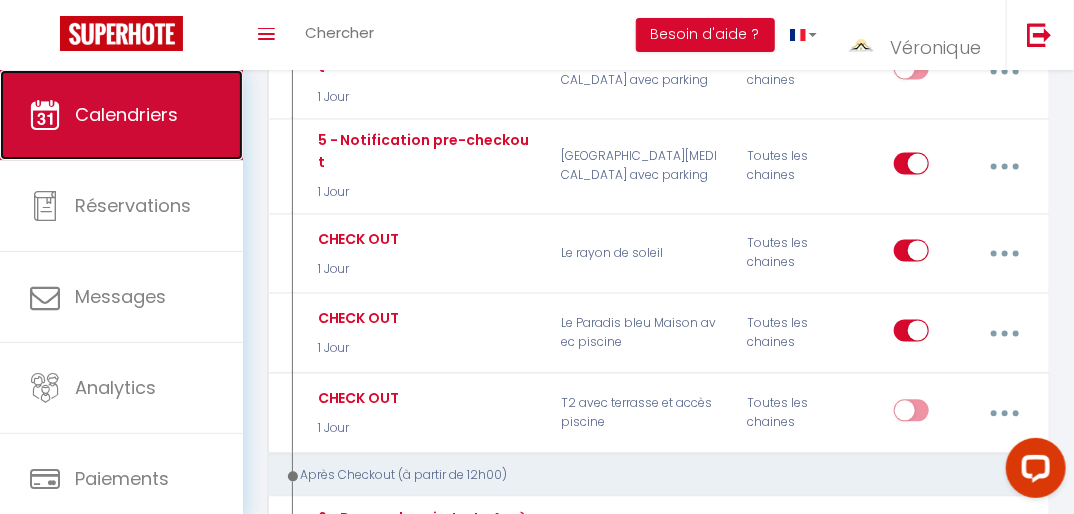 click on "Calendriers" at bounding box center [126, 114] 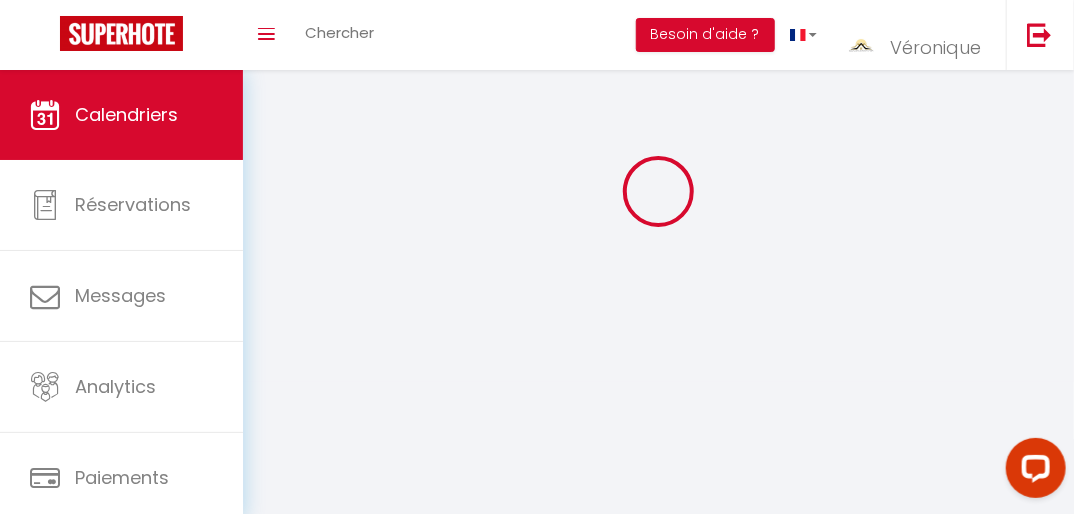 scroll, scrollTop: 0, scrollLeft: 0, axis: both 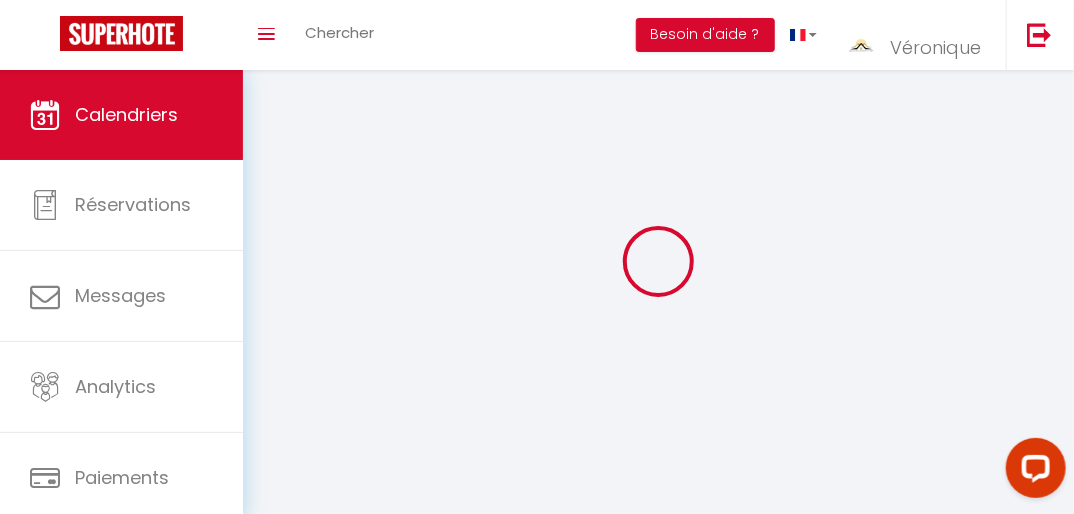 select 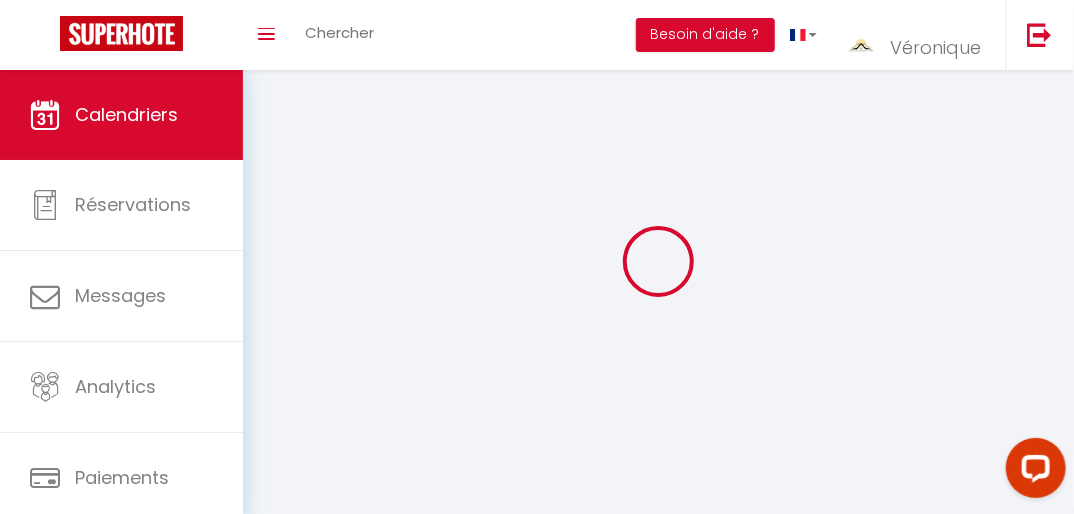 select 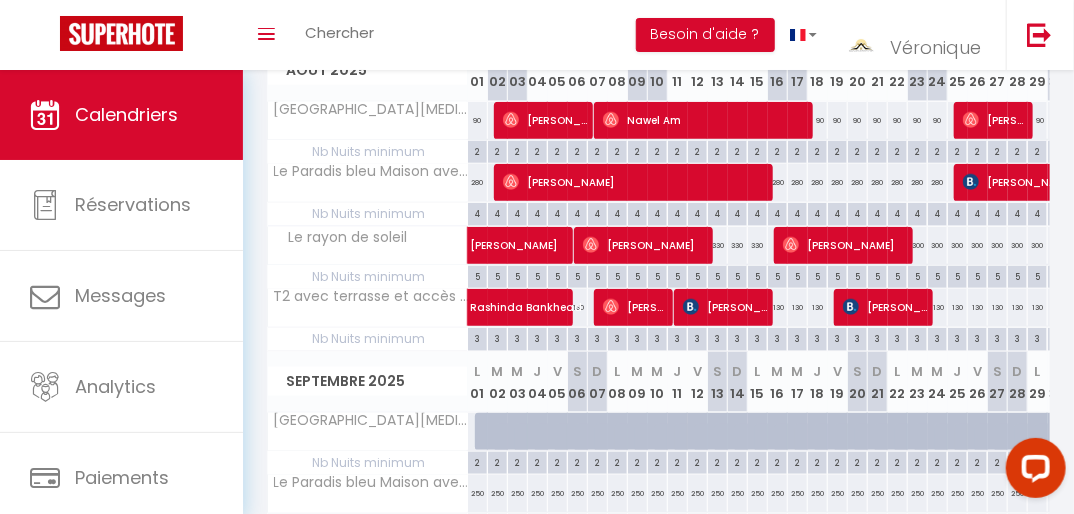 scroll, scrollTop: 620, scrollLeft: 0, axis: vertical 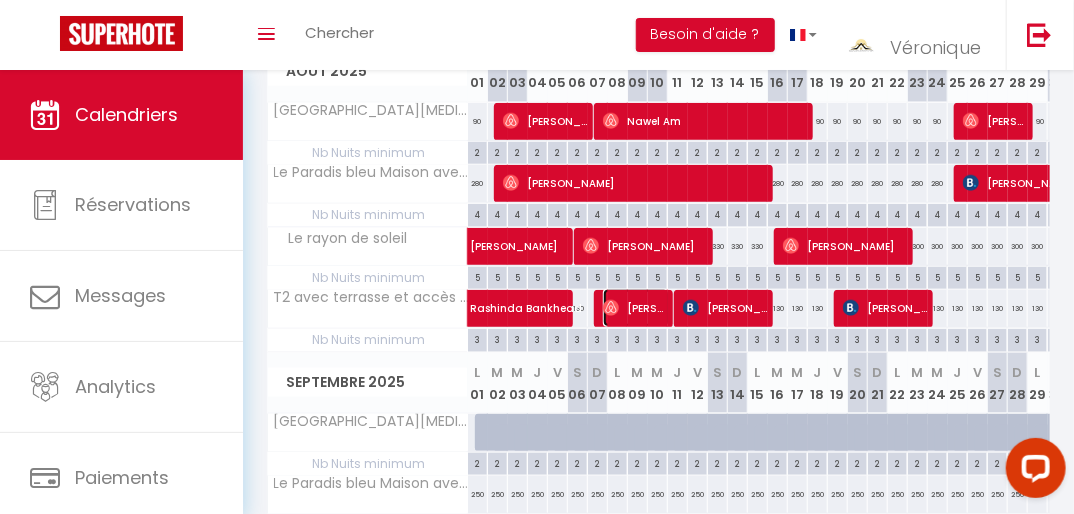 click on "[PERSON_NAME]" at bounding box center [636, 308] 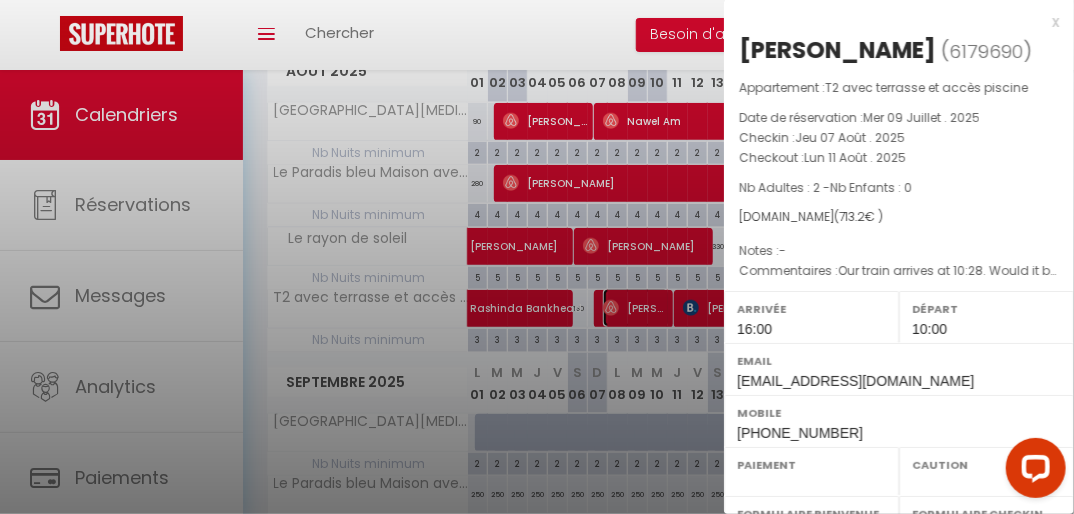 select on "OK" 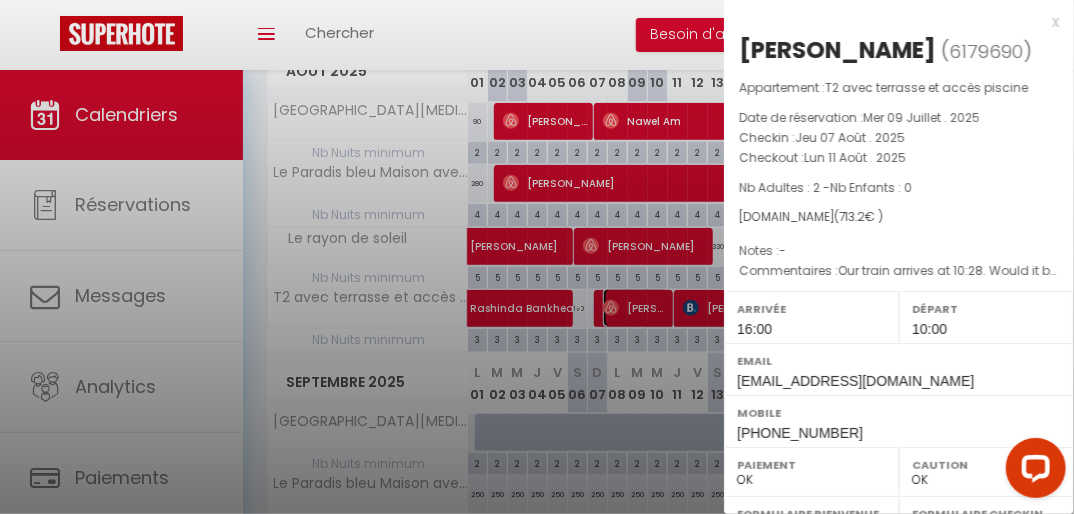 select 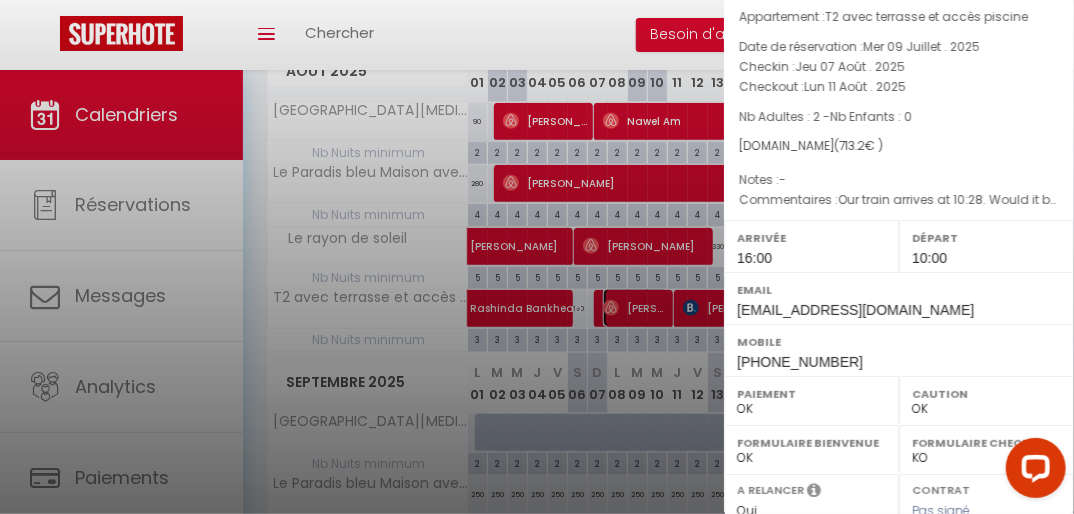 scroll, scrollTop: 65, scrollLeft: 0, axis: vertical 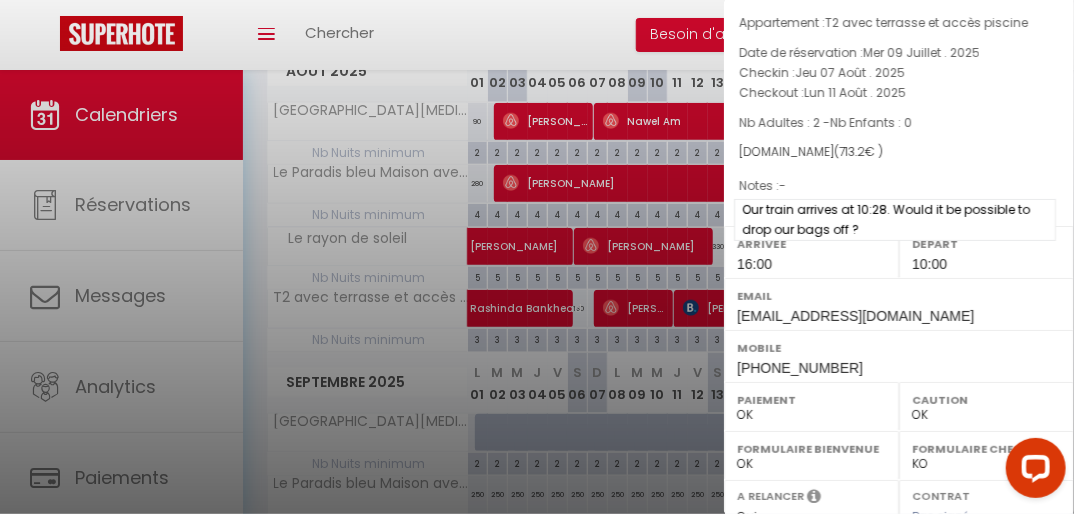 drag, startPoint x: 743, startPoint y: 209, endPoint x: 1043, endPoint y: 227, distance: 300.53952 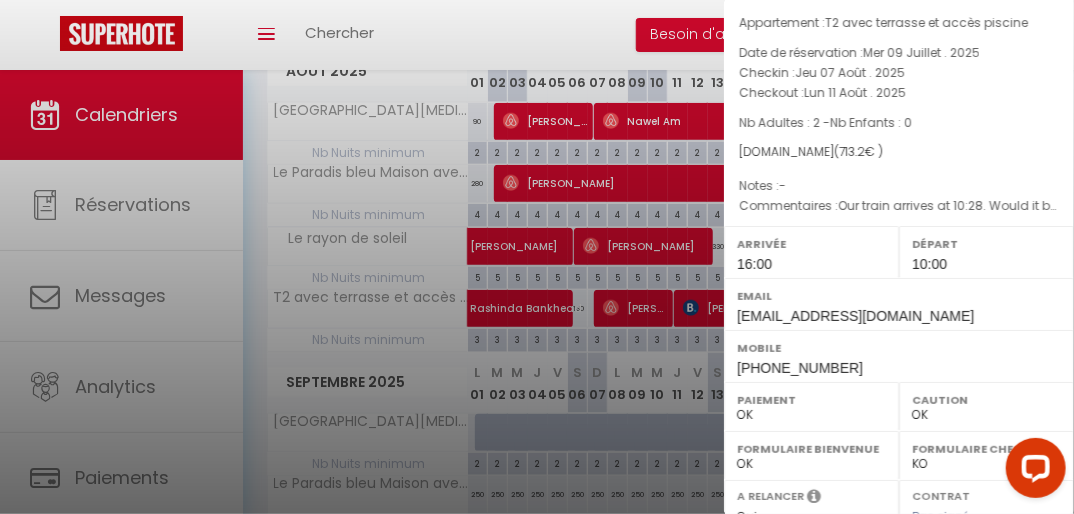 drag, startPoint x: 1043, startPoint y: 227, endPoint x: 1001, endPoint y: 237, distance: 43.174065 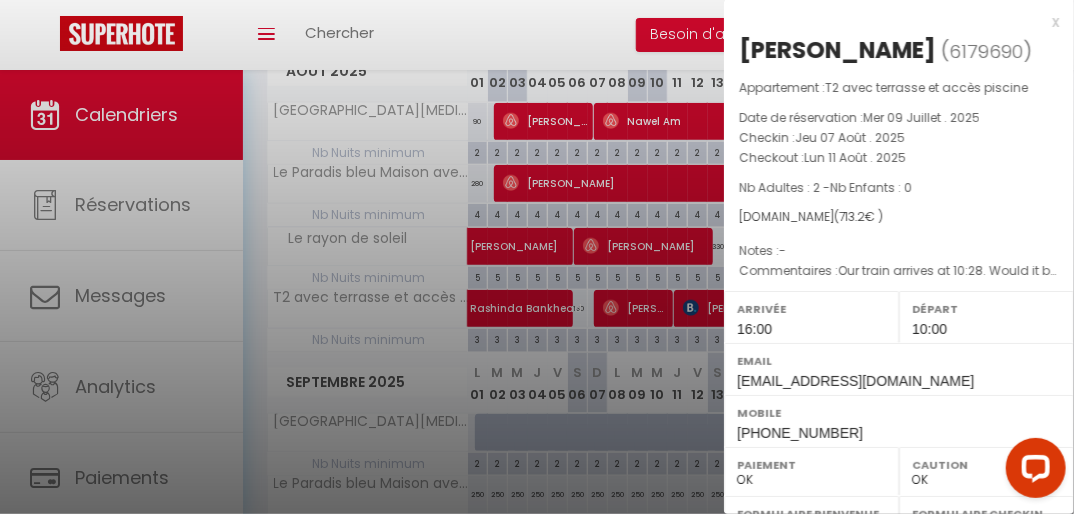 click on "x" at bounding box center [891, 22] 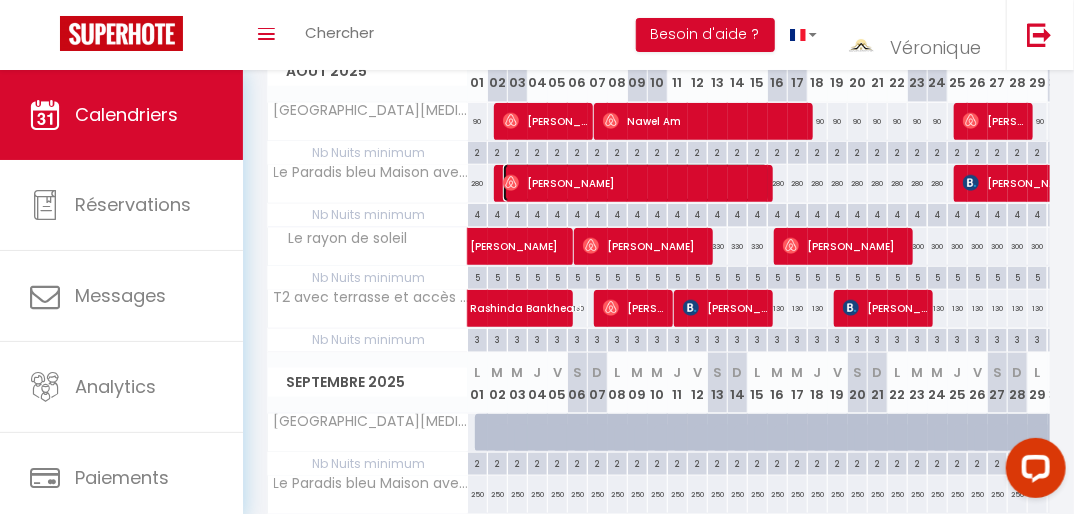 click on "[PERSON_NAME]" at bounding box center (636, 183) 